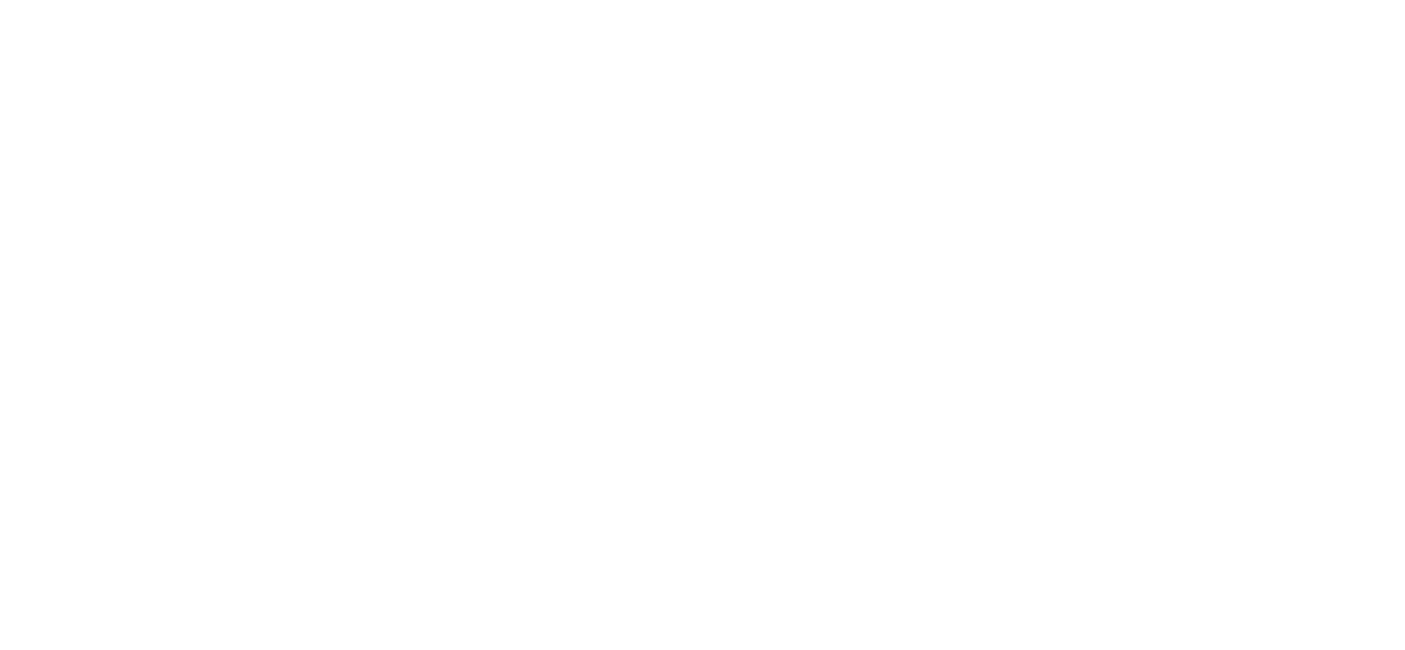 scroll, scrollTop: 0, scrollLeft: 0, axis: both 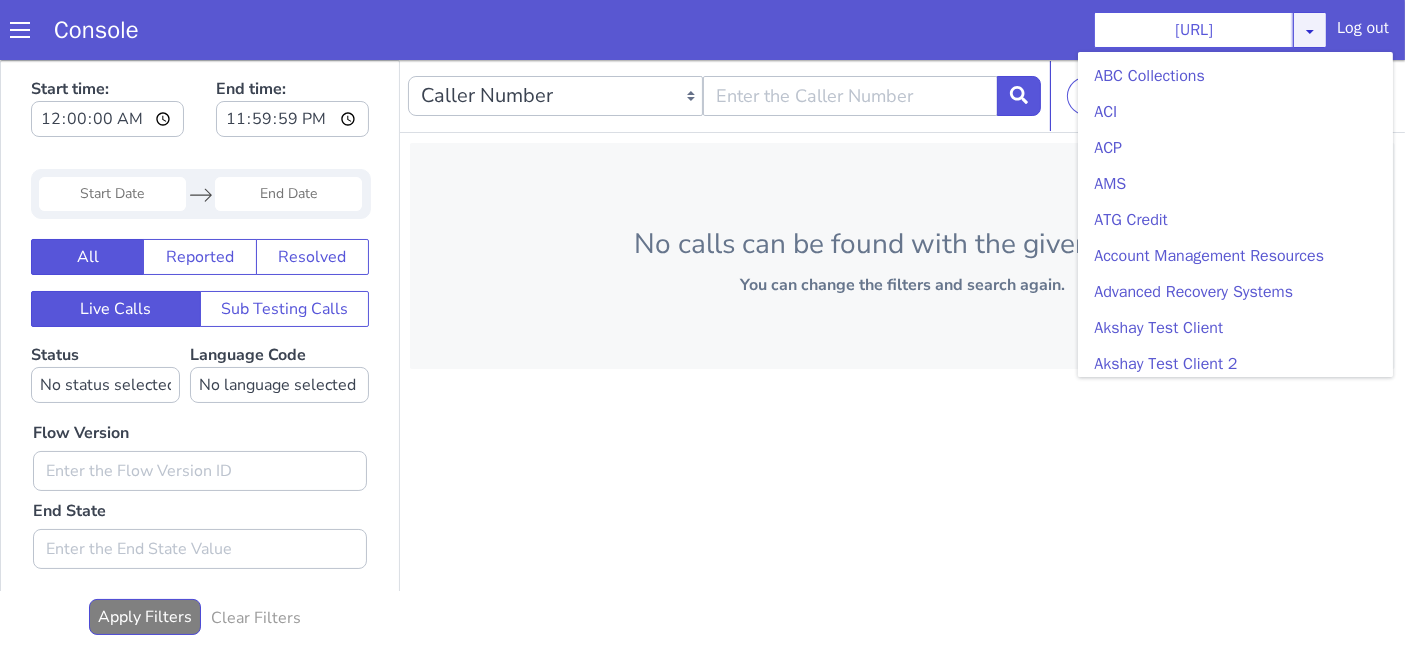 click at bounding box center [1310, 30] 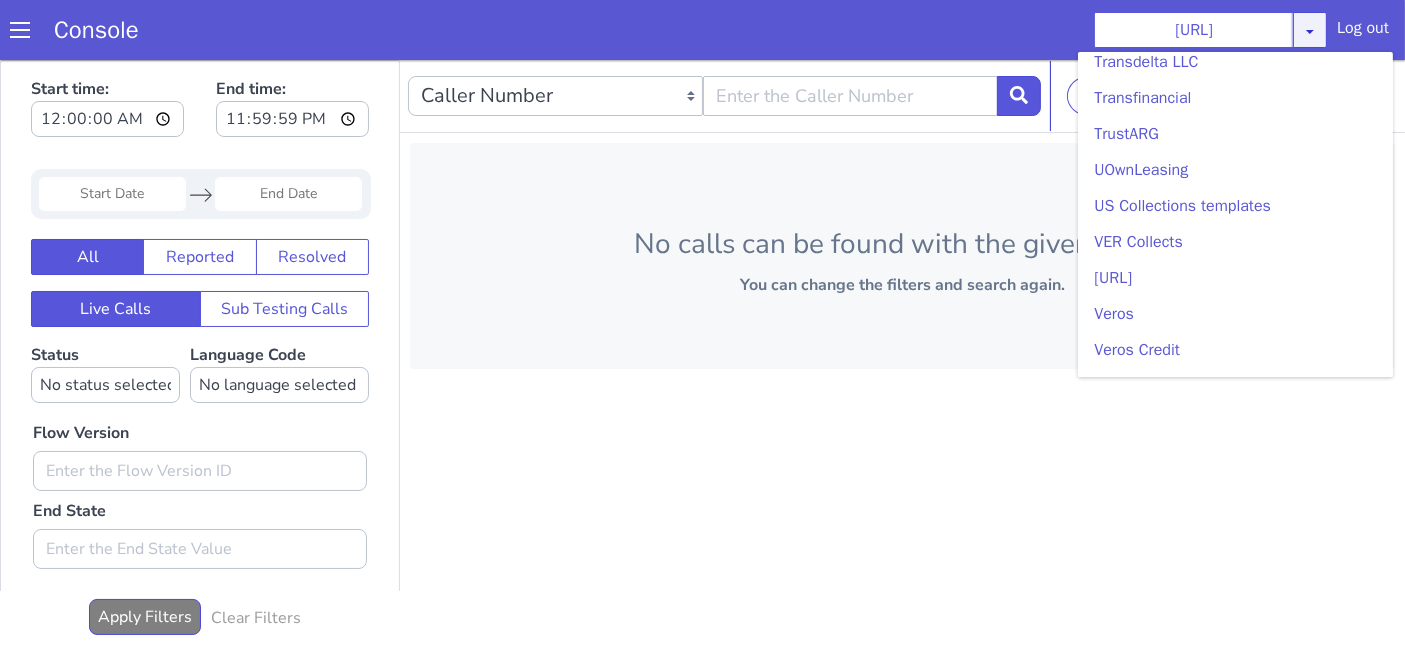 scroll, scrollTop: 5883, scrollLeft: 0, axis: vertical 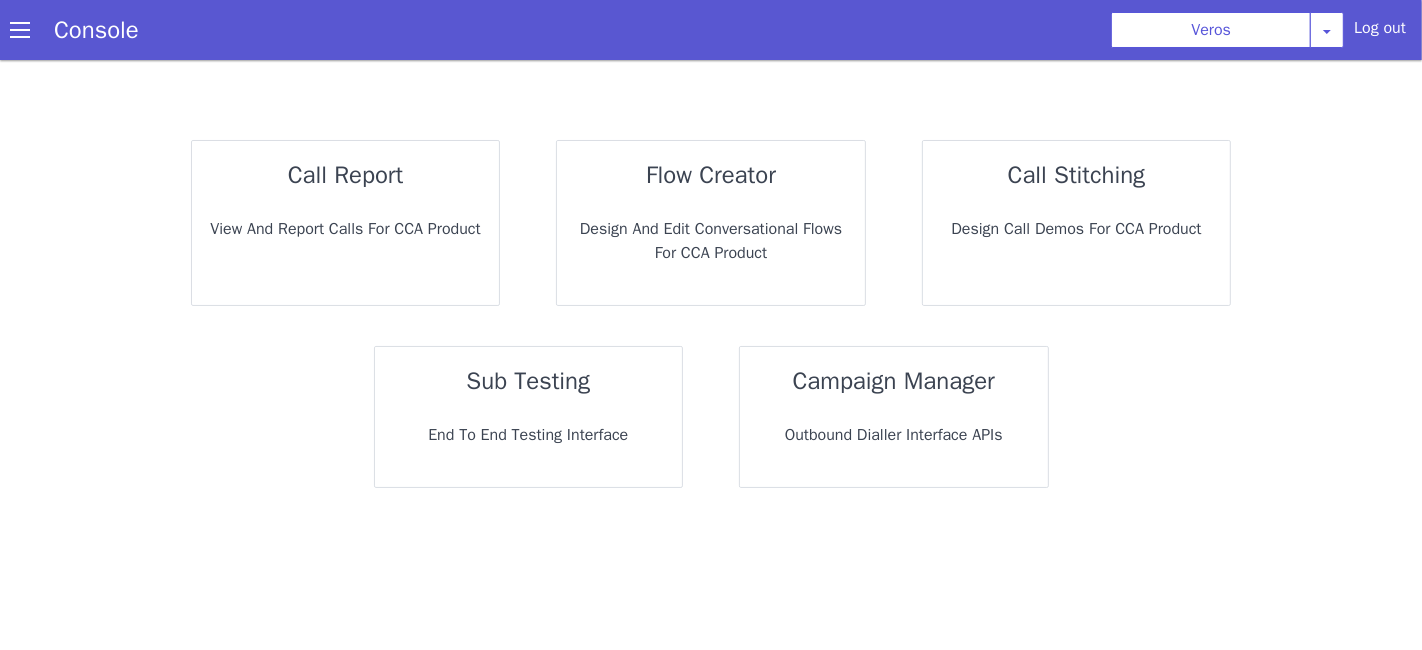 click on "call report" at bounding box center [345, 175] 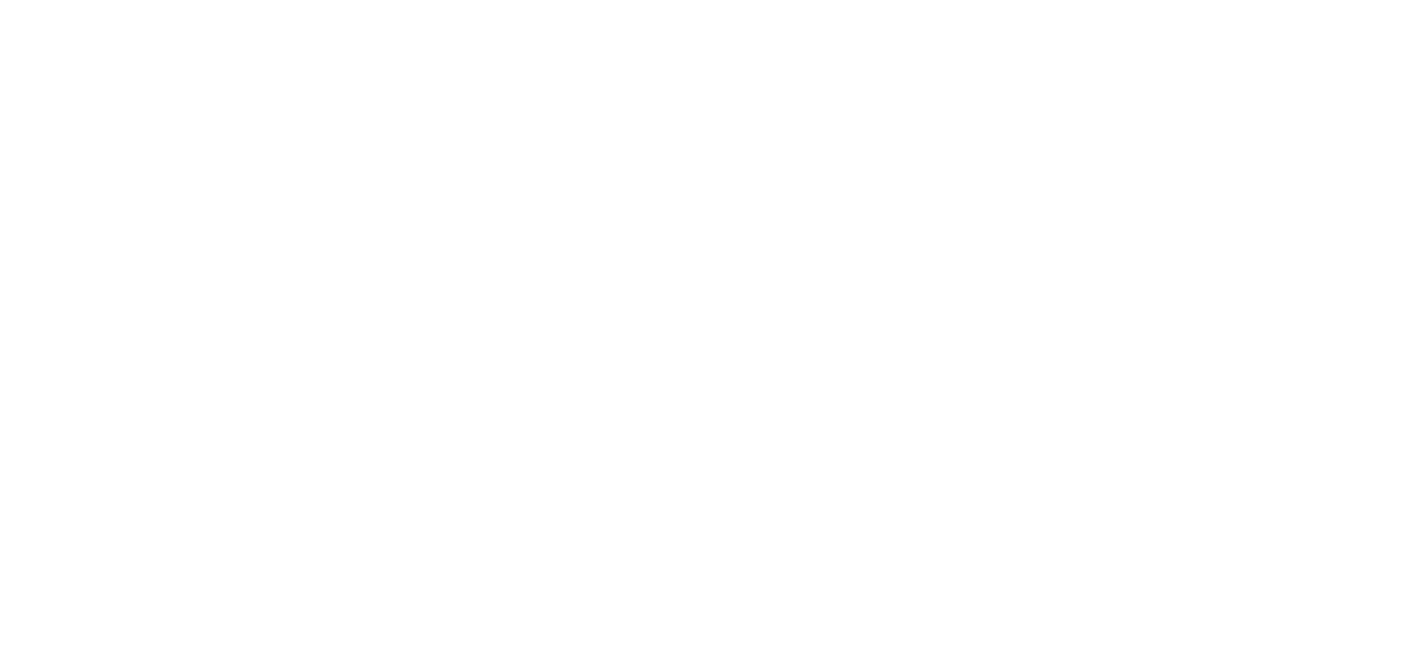 scroll, scrollTop: 0, scrollLeft: 0, axis: both 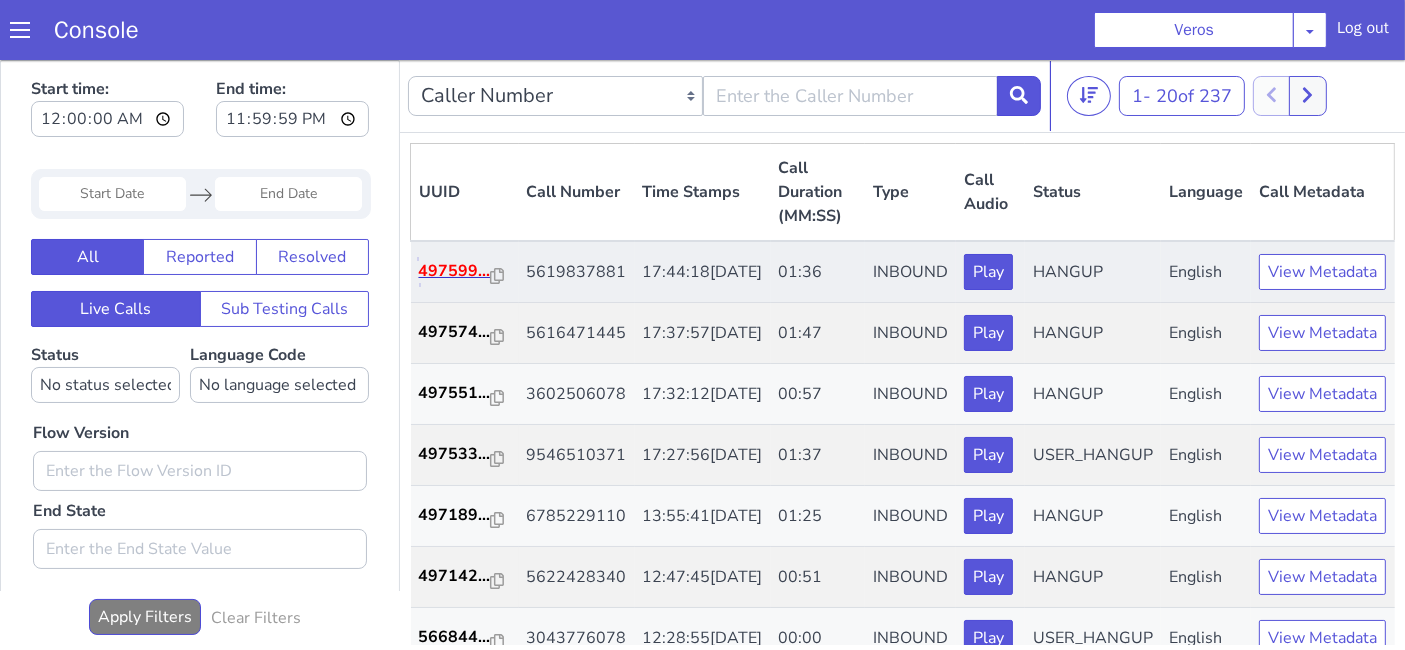 click on "497599..." at bounding box center (1793, 138) 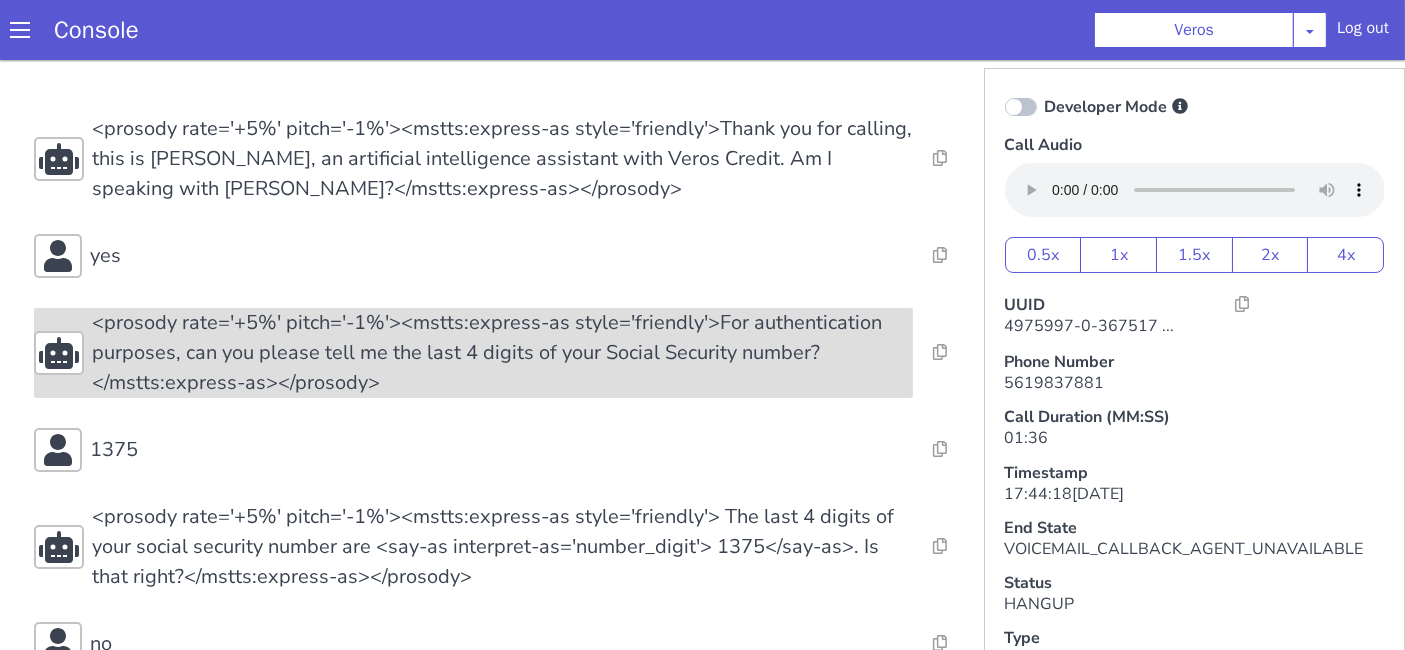 scroll, scrollTop: 1066, scrollLeft: 0, axis: vertical 